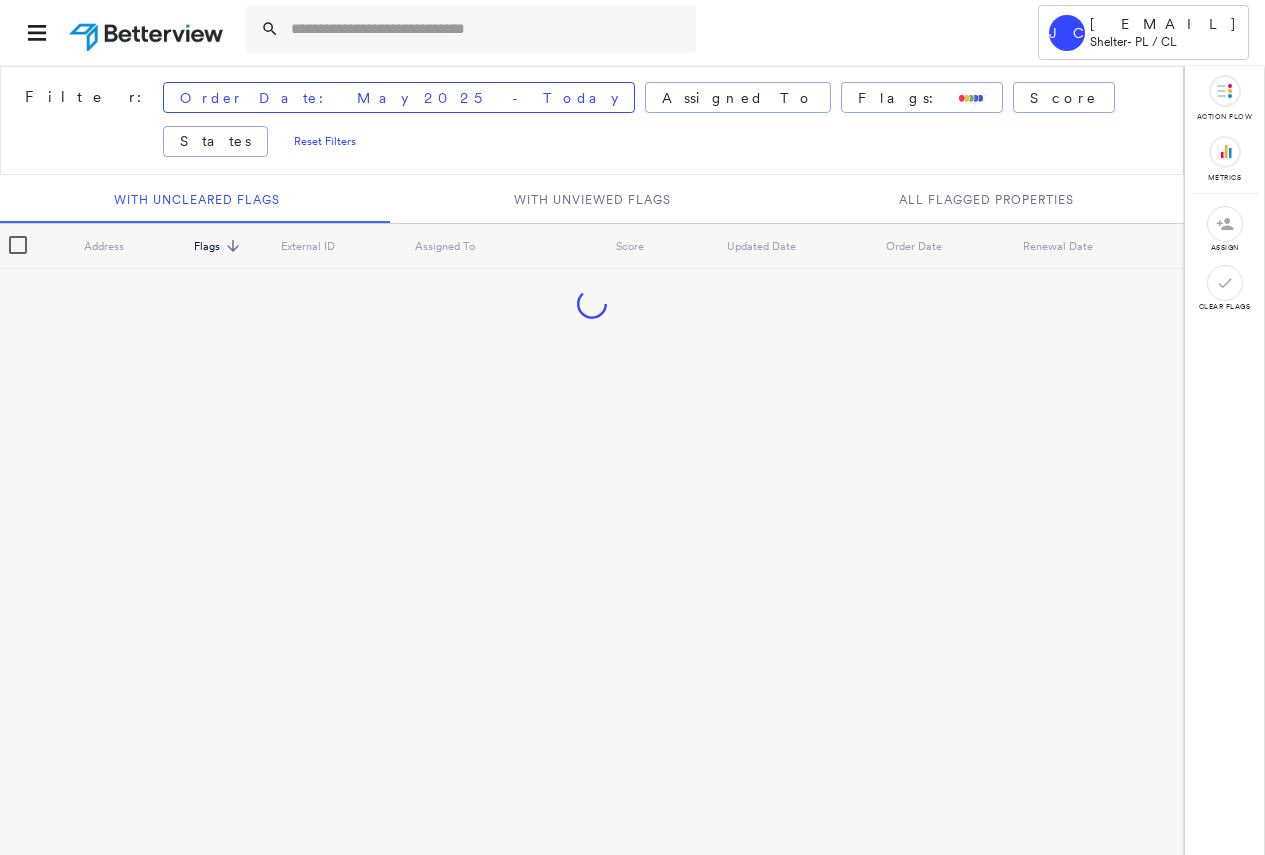 scroll, scrollTop: 0, scrollLeft: 0, axis: both 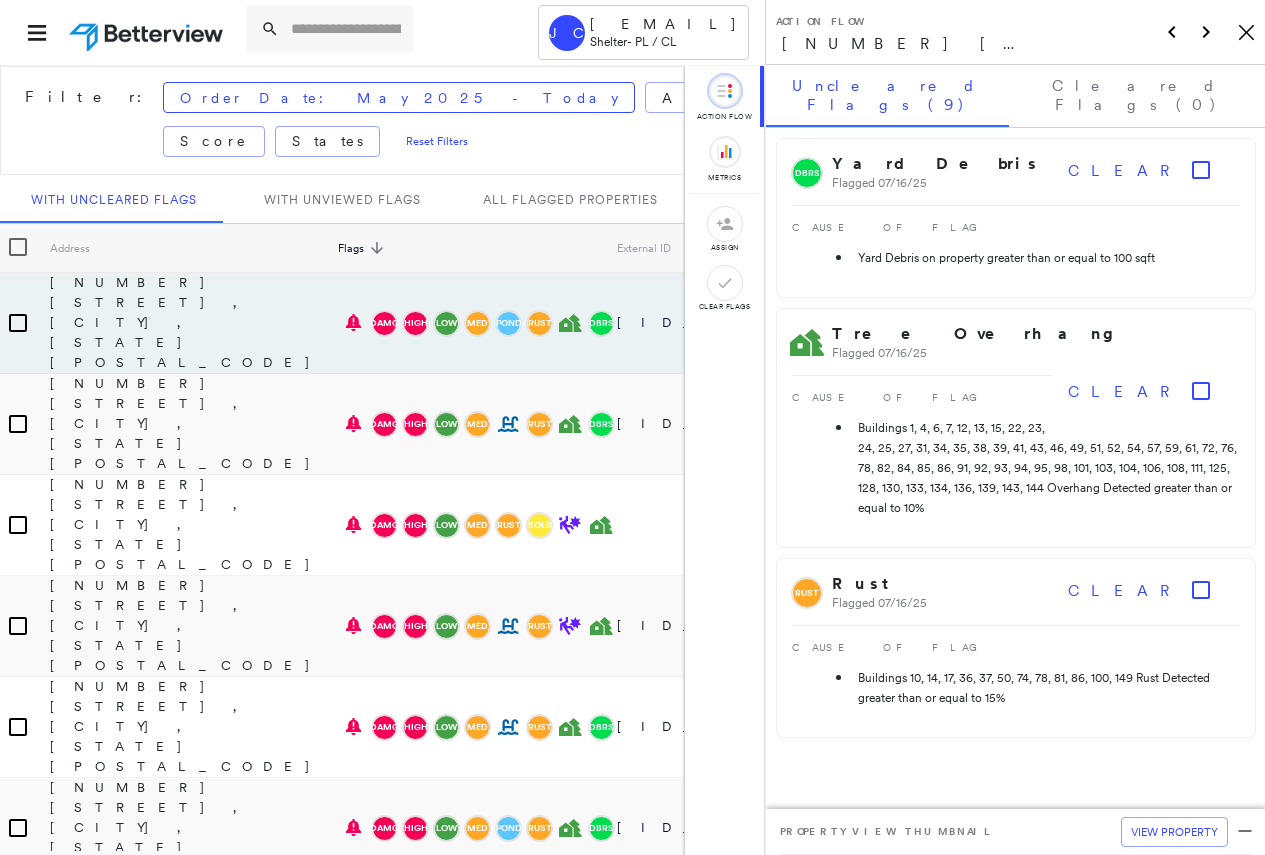 click on "Icon_Closemodal" 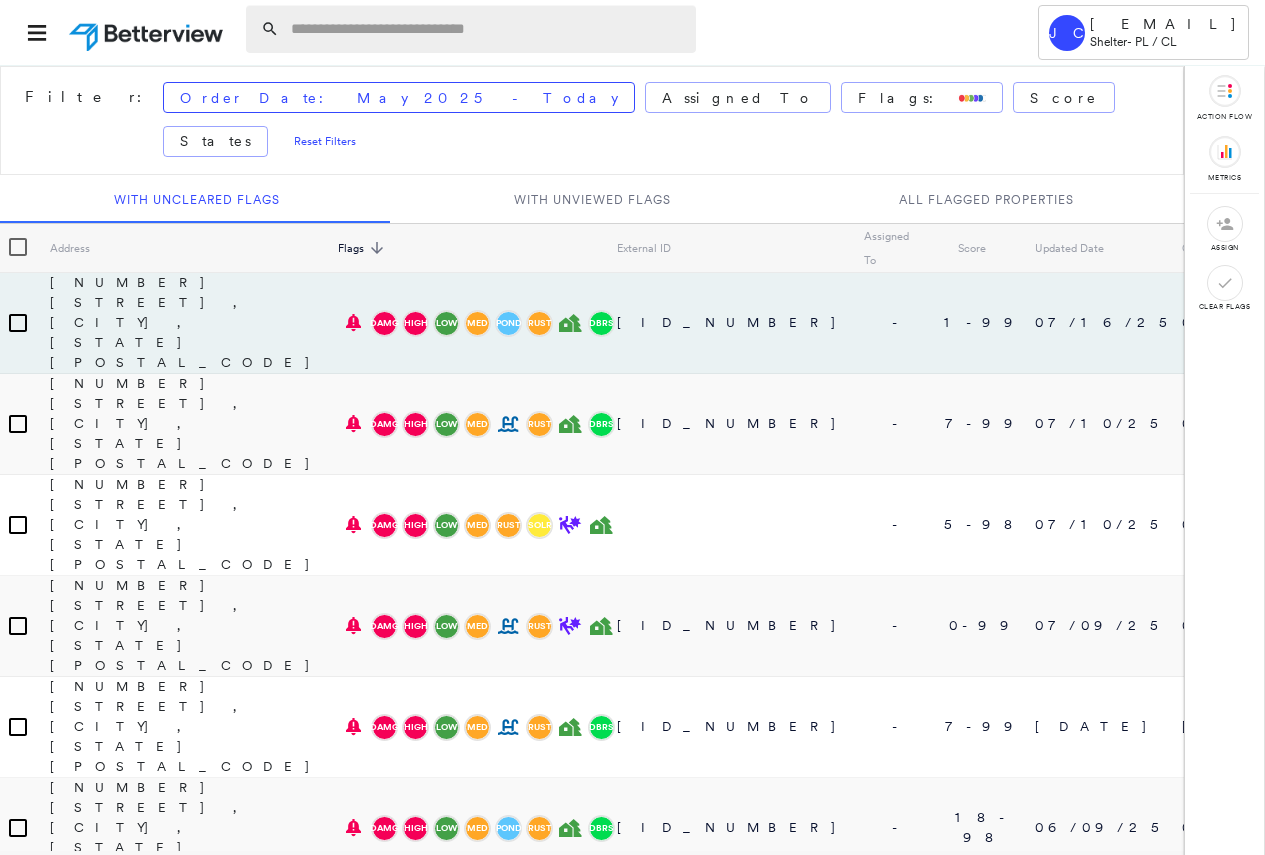 click at bounding box center (487, 29) 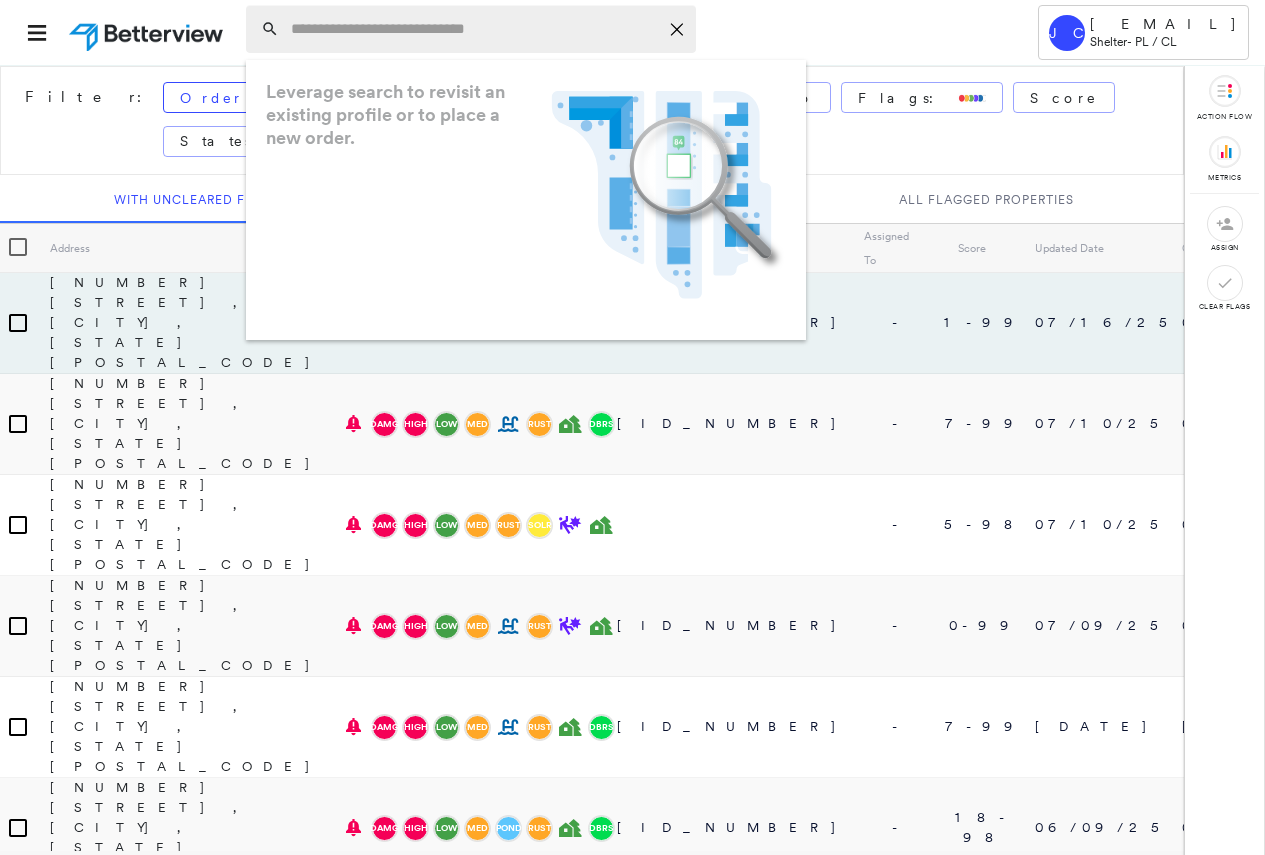 paste on "**********" 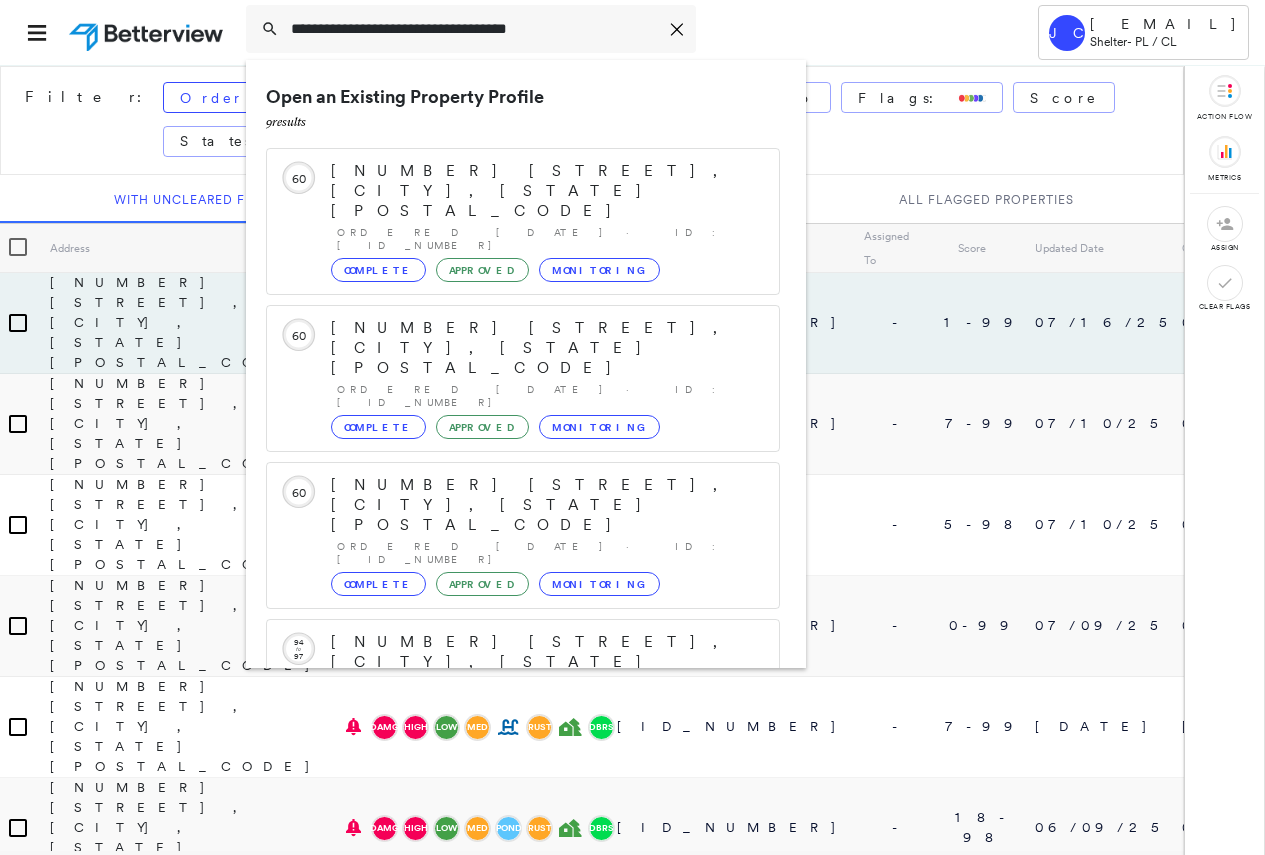 type on "**********" 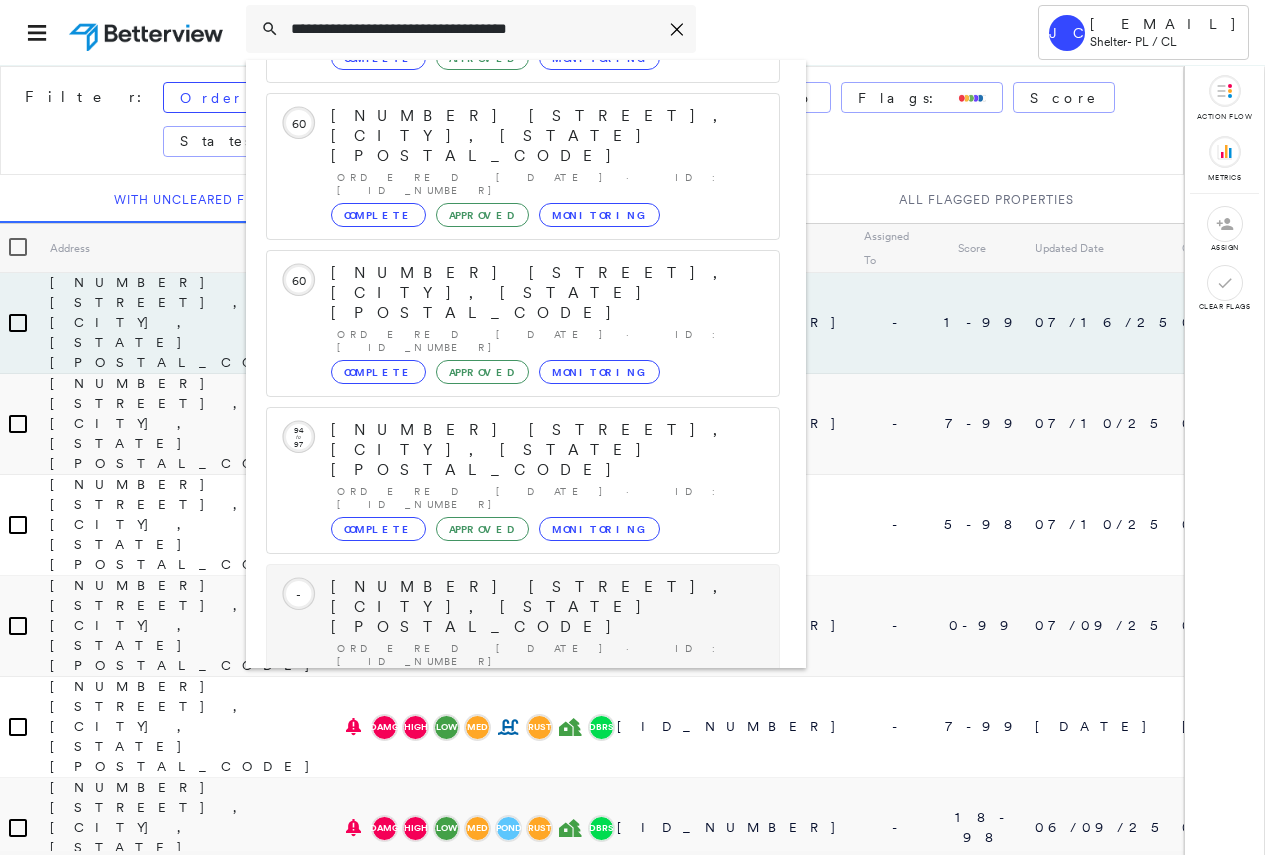scroll, scrollTop: 213, scrollLeft: 0, axis: vertical 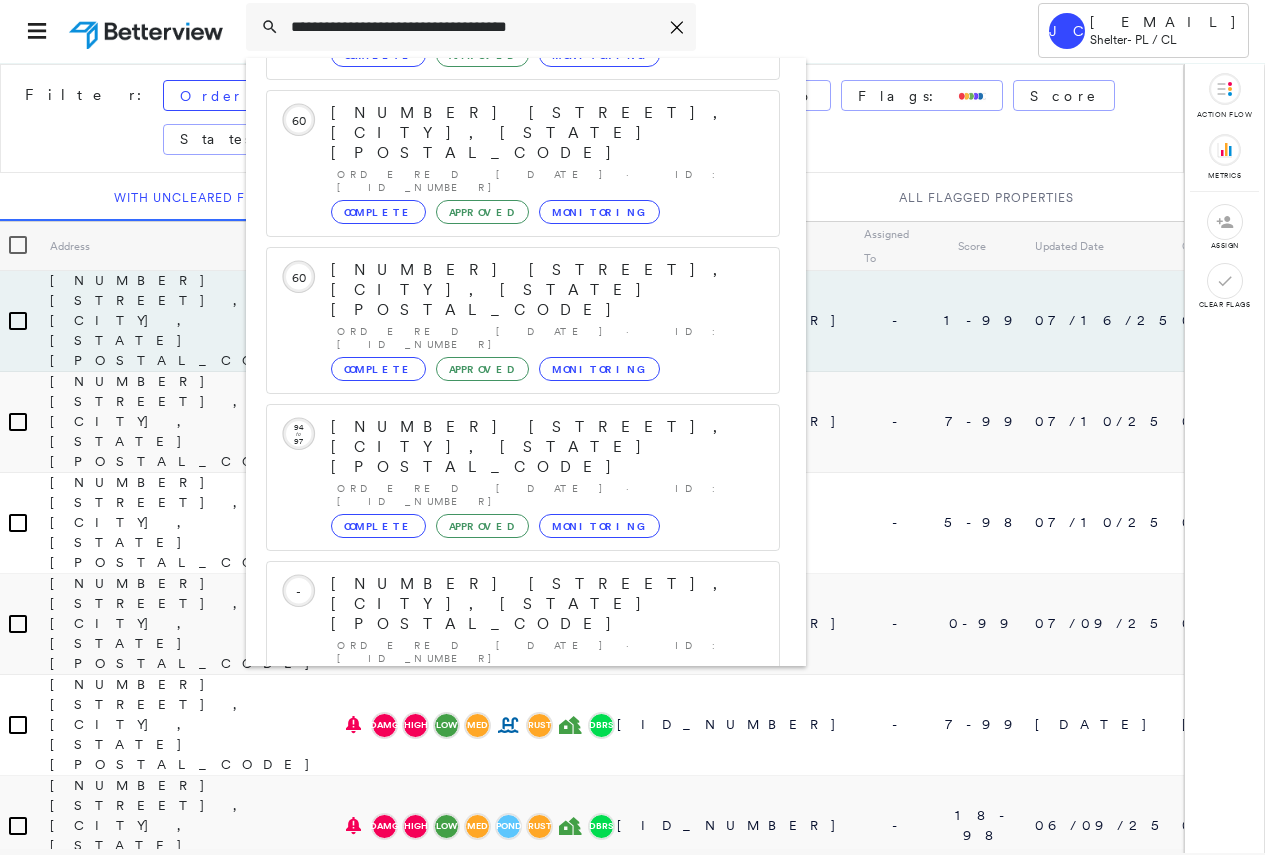 click on "[NUMBER] [STREET], [CITY], [STATE] [POSTAL_CODE]" at bounding box center [501, 896] 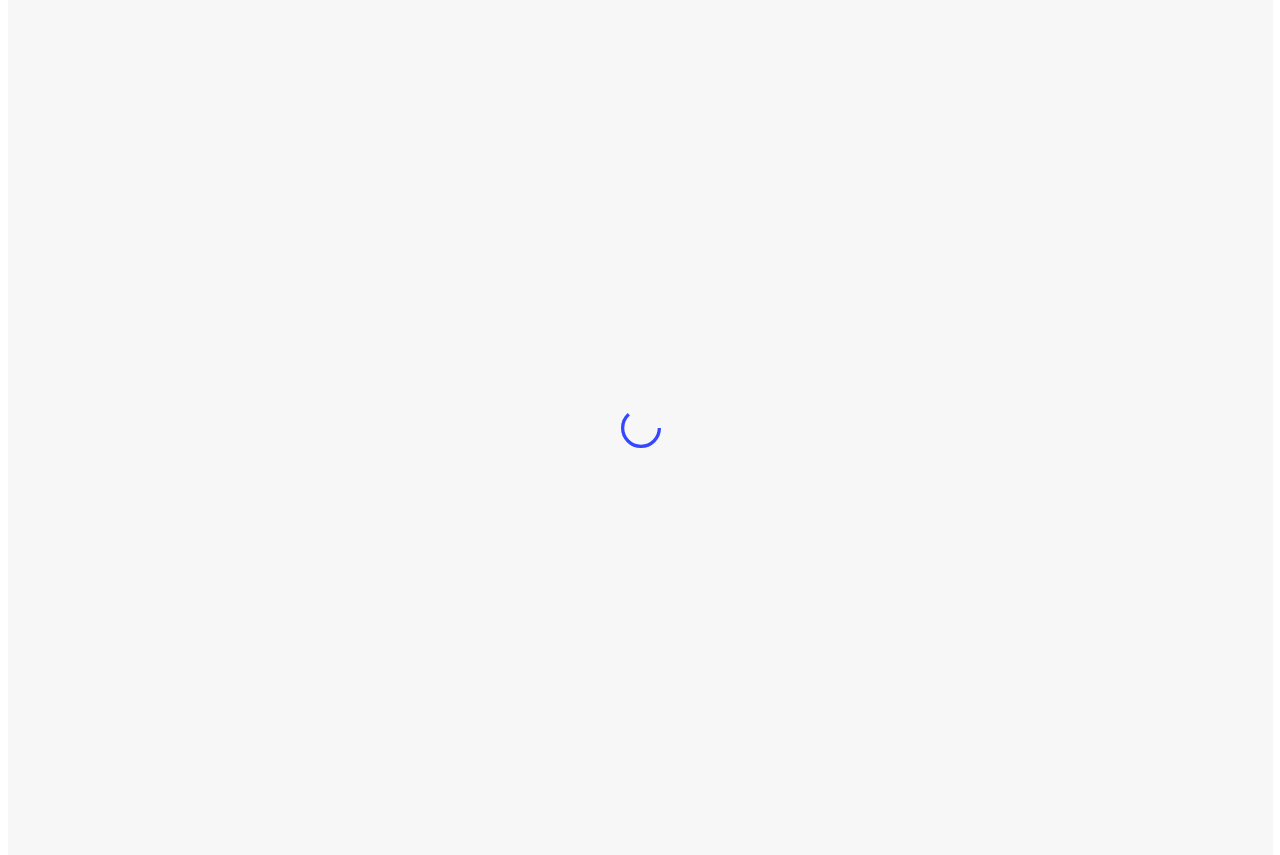 scroll, scrollTop: 0, scrollLeft: 0, axis: both 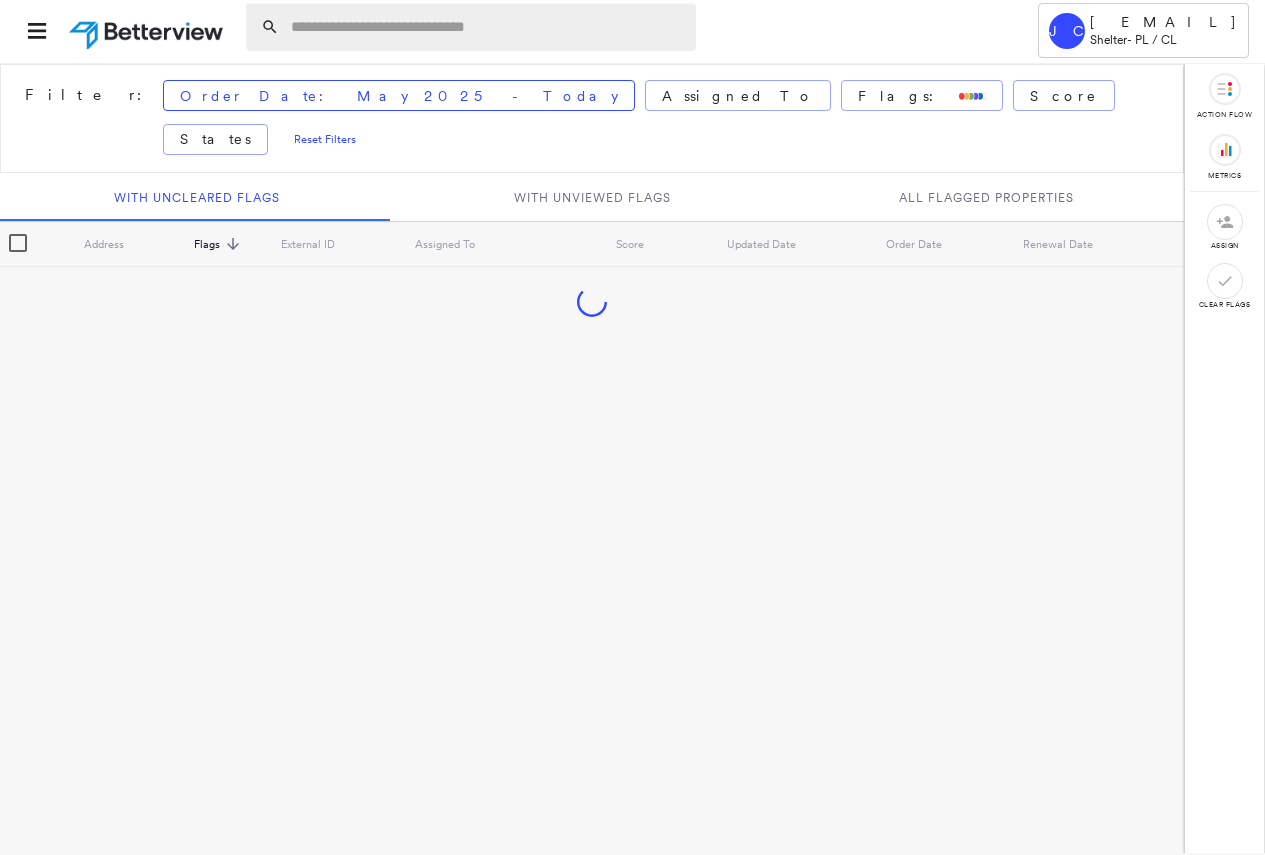 click at bounding box center [487, 27] 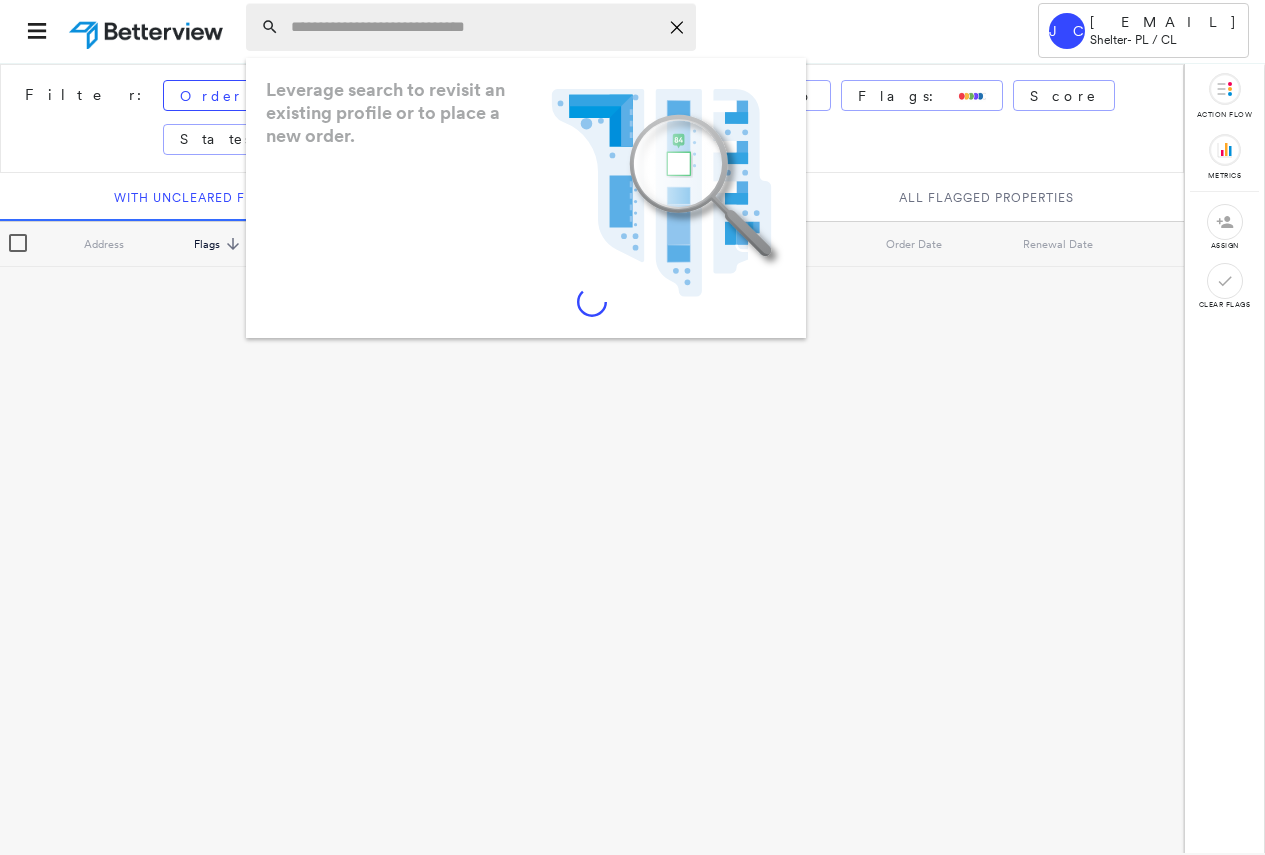 paste on "**********" 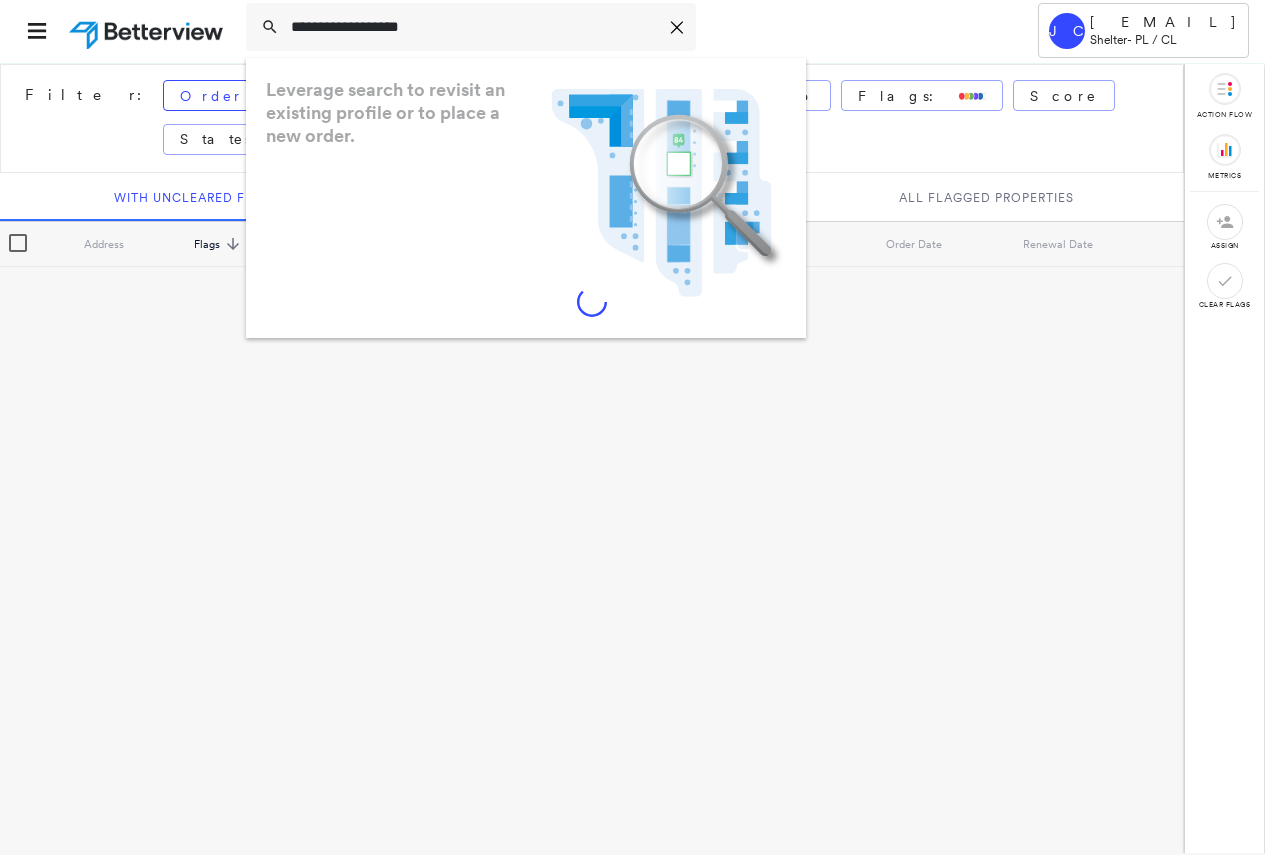 type on "**********" 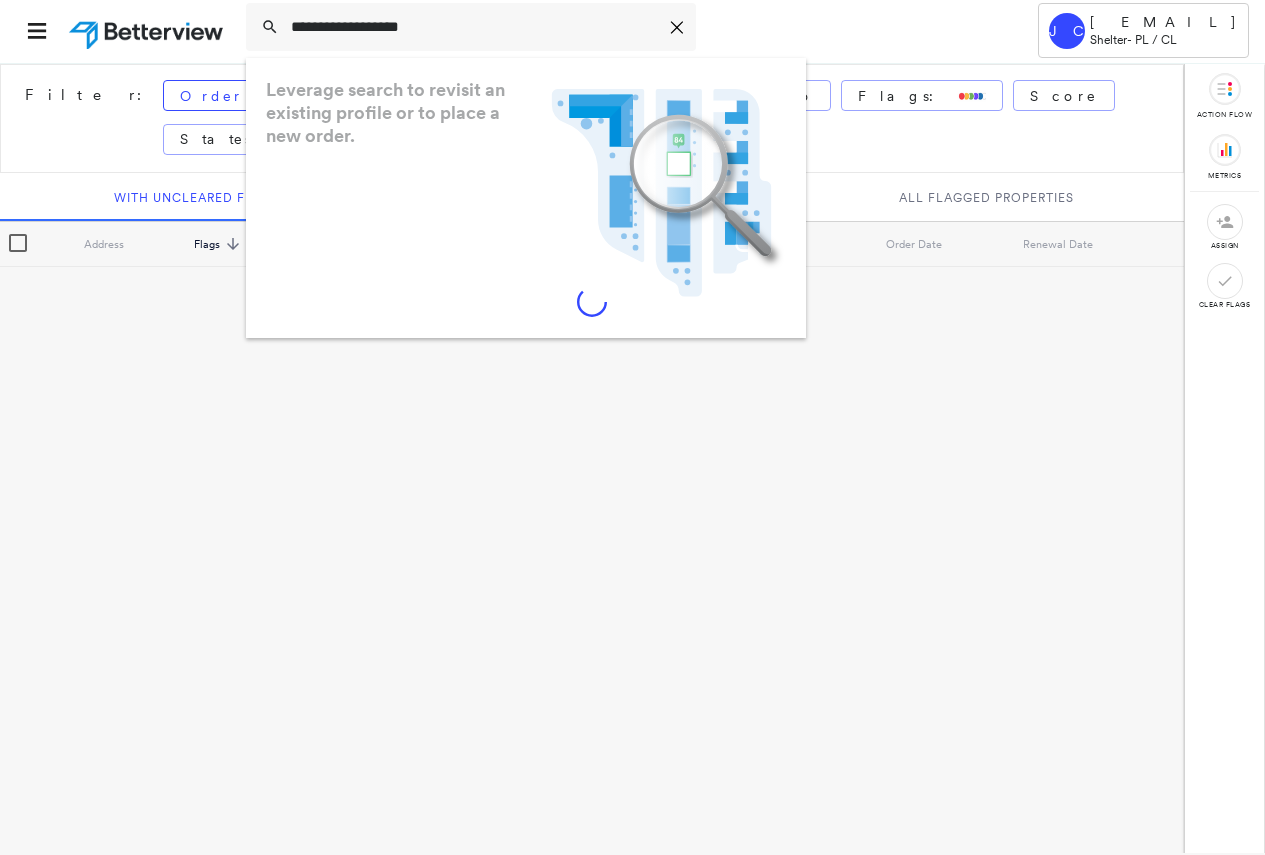 click on "Leverage search to revisit an existing profile or to place a new order. .landscape-no-results-icon_svg__cls-3{fill:#5bafe7}.landscape-no-results-icon_svg__cls-4{fill:#90c5ee}.landscape-no-results-icon_svg__cls-12{fill:#33a4e3}.landscape-no-results-icon_svg__cls-13{fill:#fff}.landscape-no-results-icon_svg__cls-15{opacity:.3;mix-blend-mode:multiply}.landscape-no-results-icon_svg__cls-17{fill:#00a74f}" at bounding box center (526, 198) 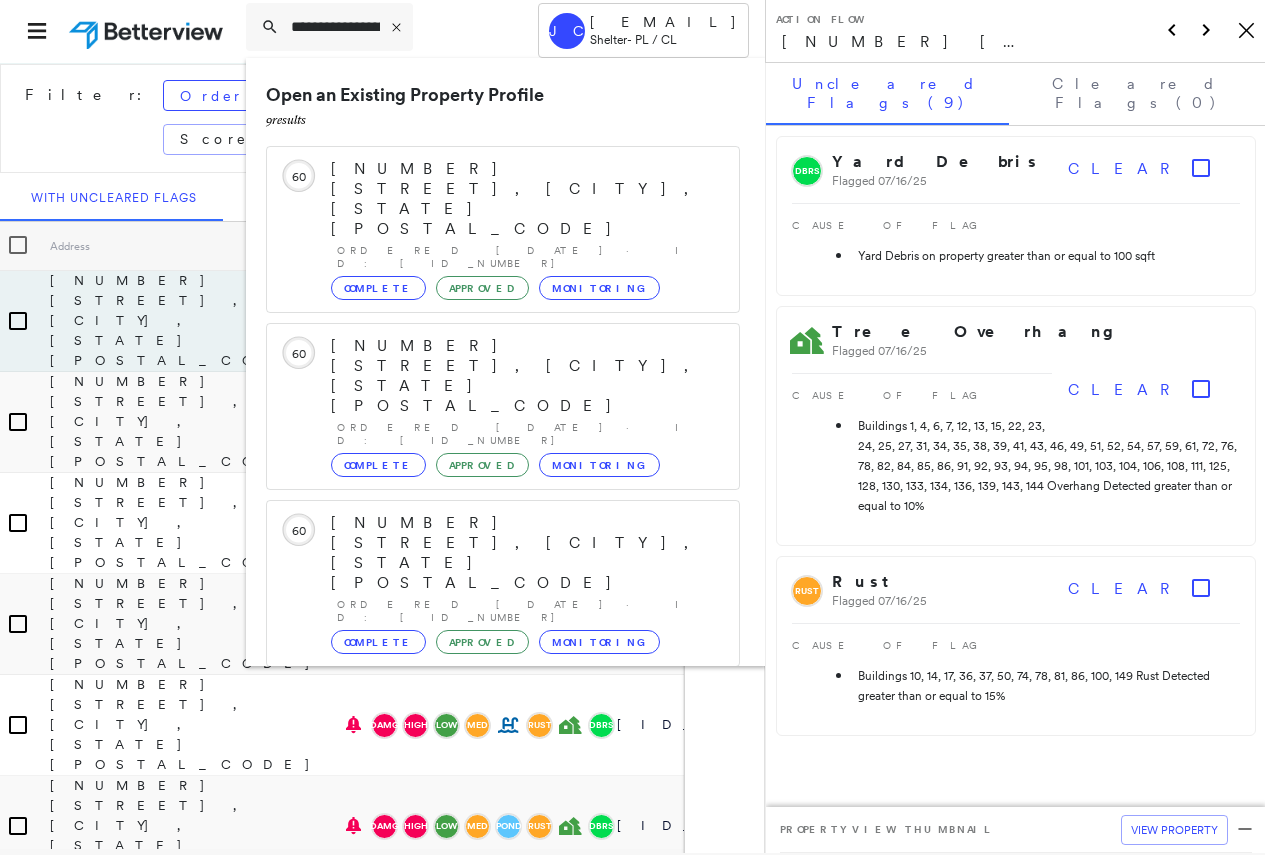 click on "Icon_Closemodal" 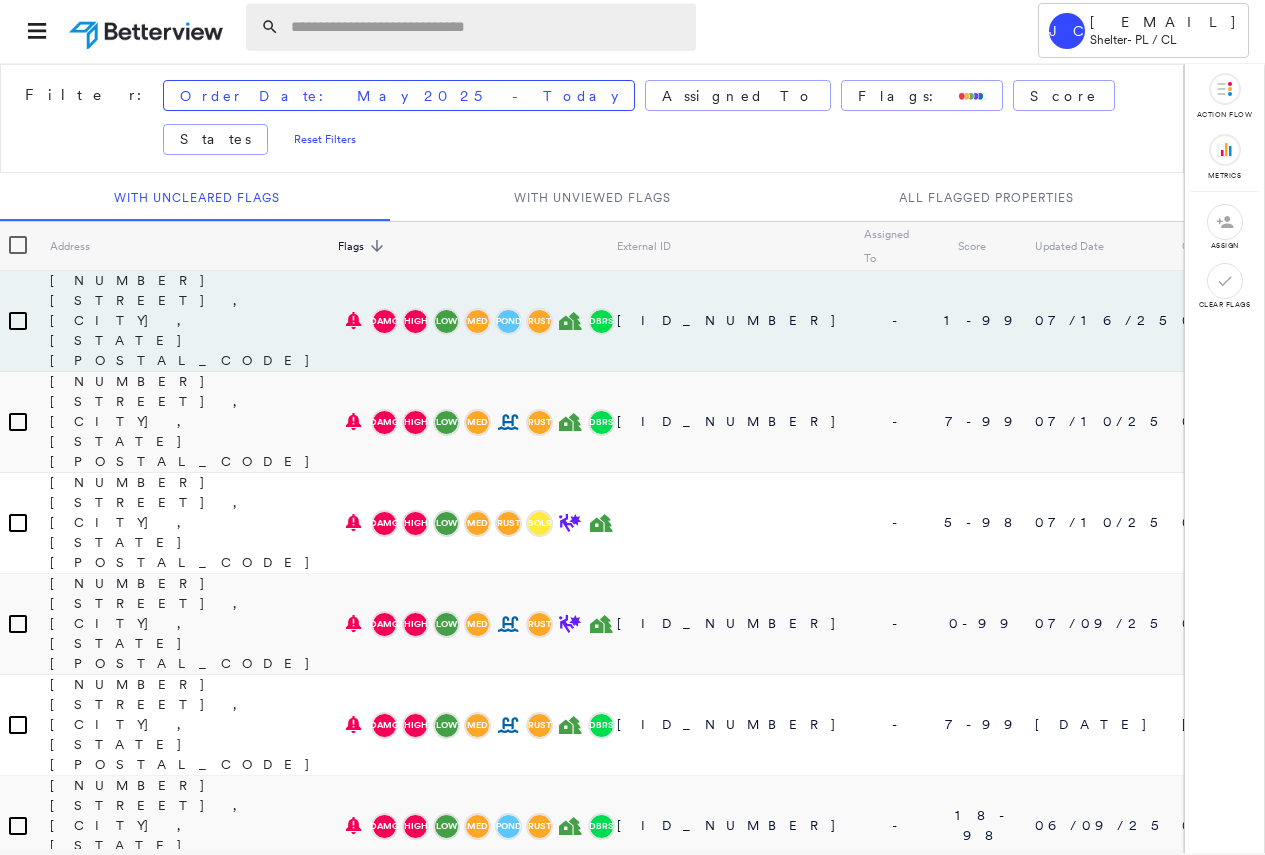 click at bounding box center [487, 27] 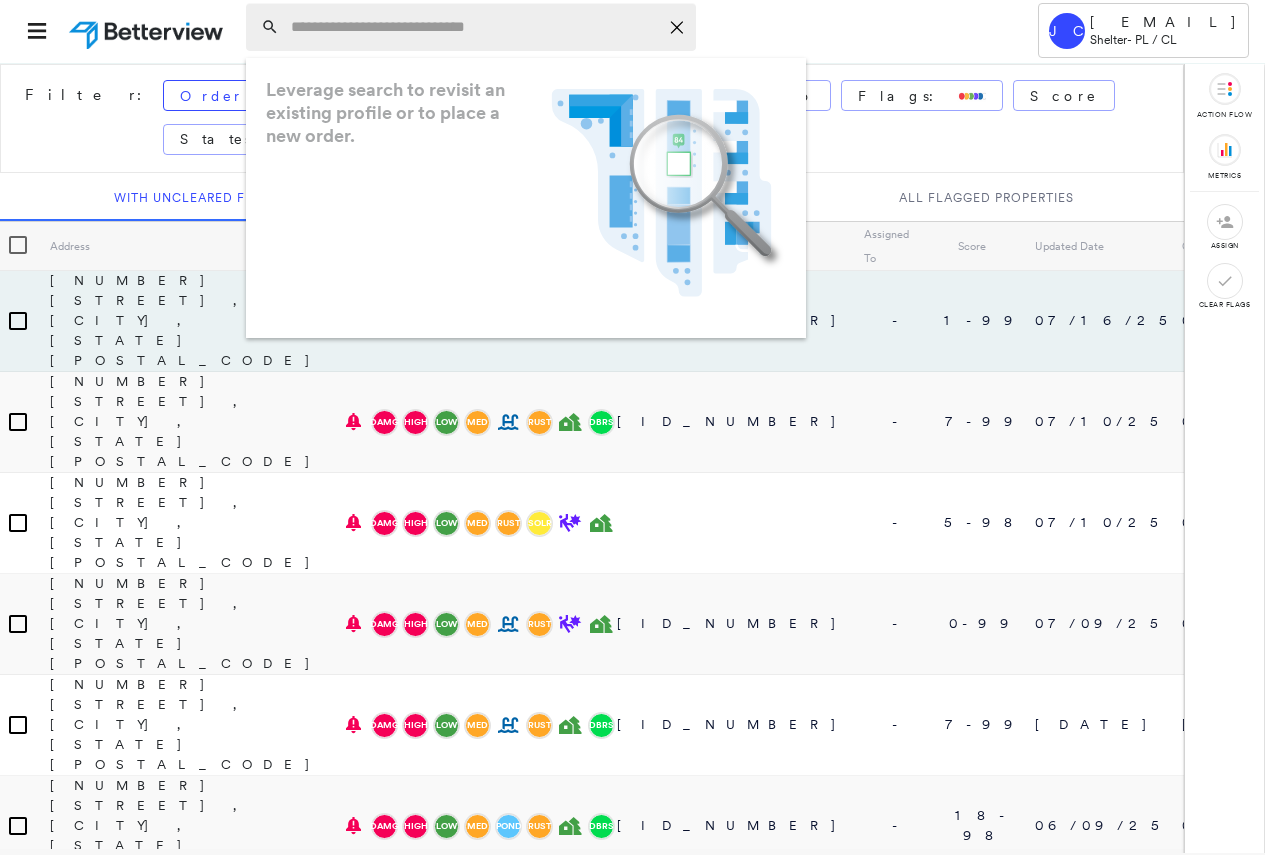 paste on "**********" 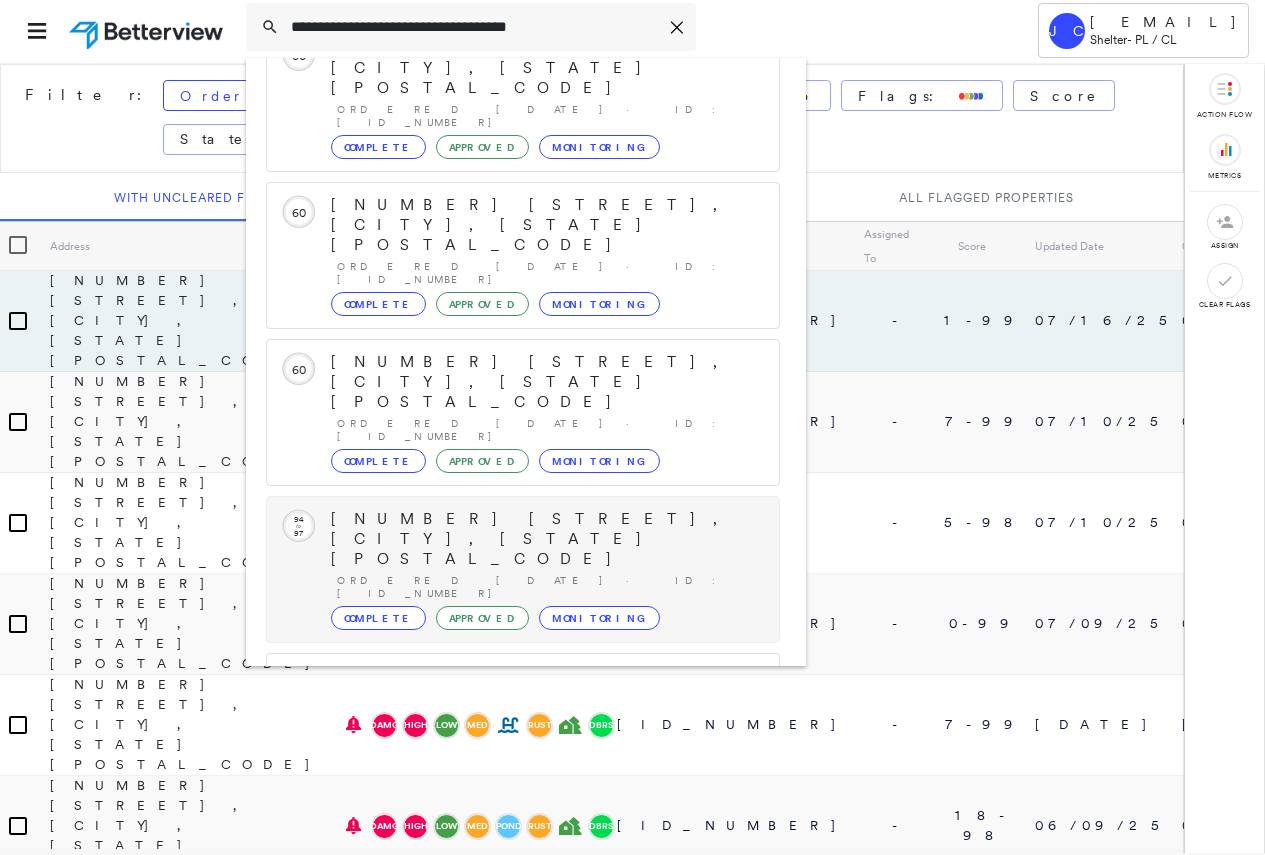 scroll, scrollTop: 0, scrollLeft: 0, axis: both 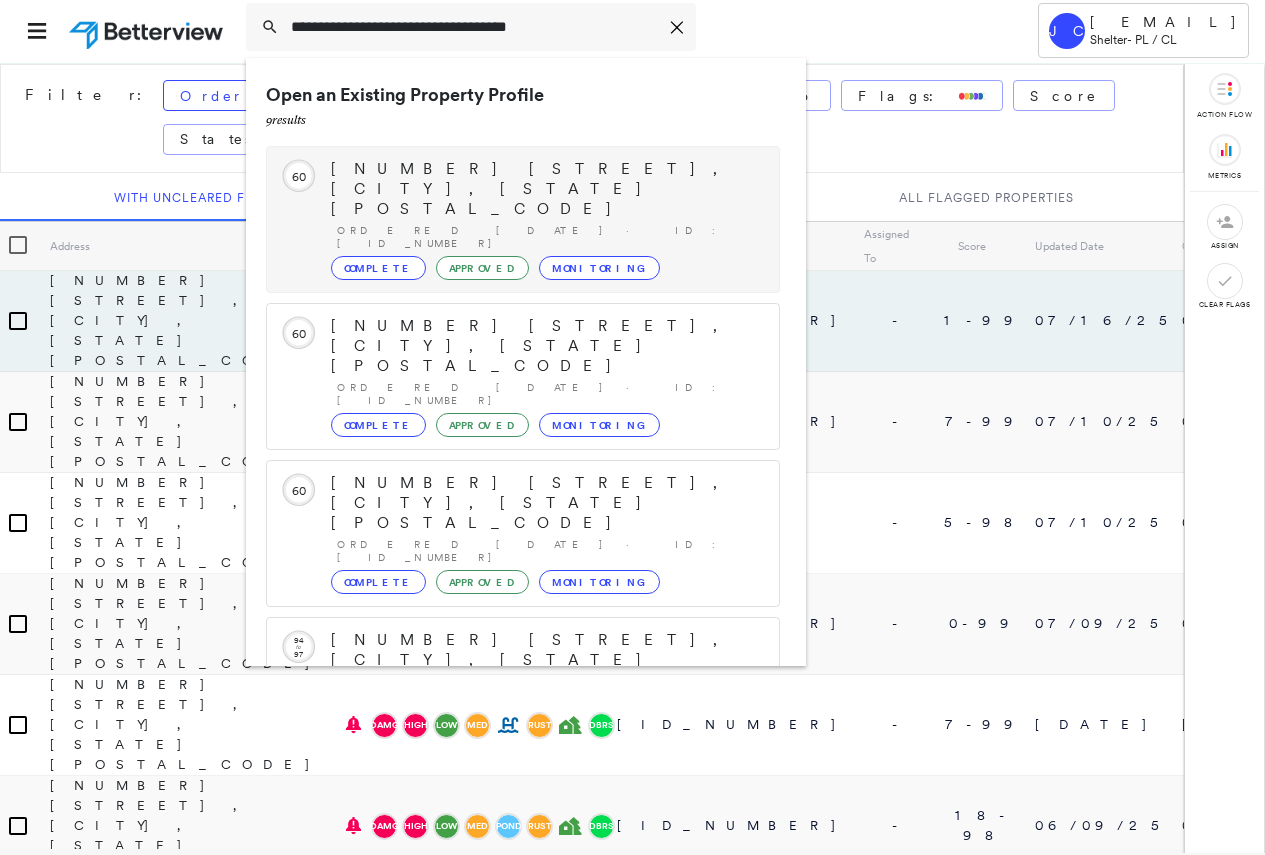 type on "**********" 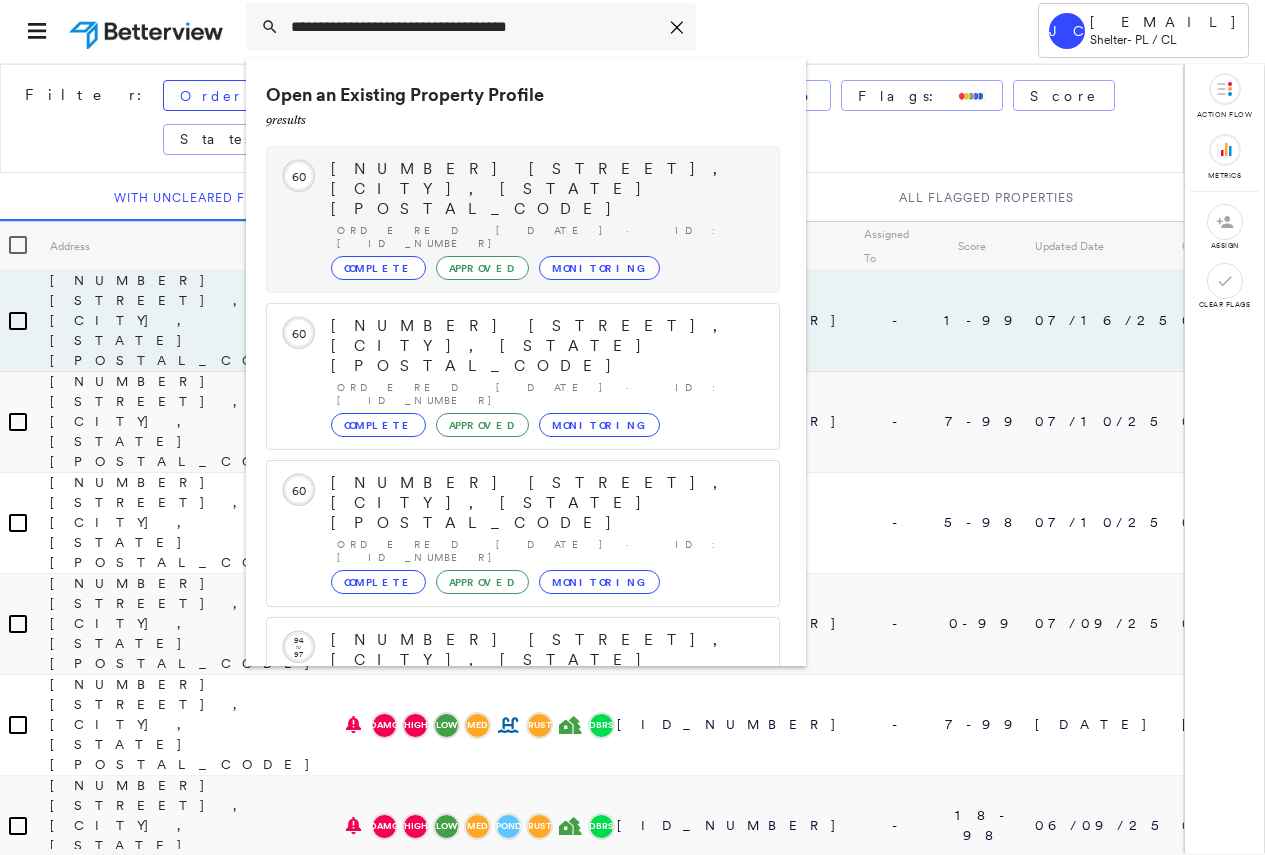 click on "[NUMBER] [STREET], [CITY], [STATE] [POSTAL_CODE]" at bounding box center [545, 189] 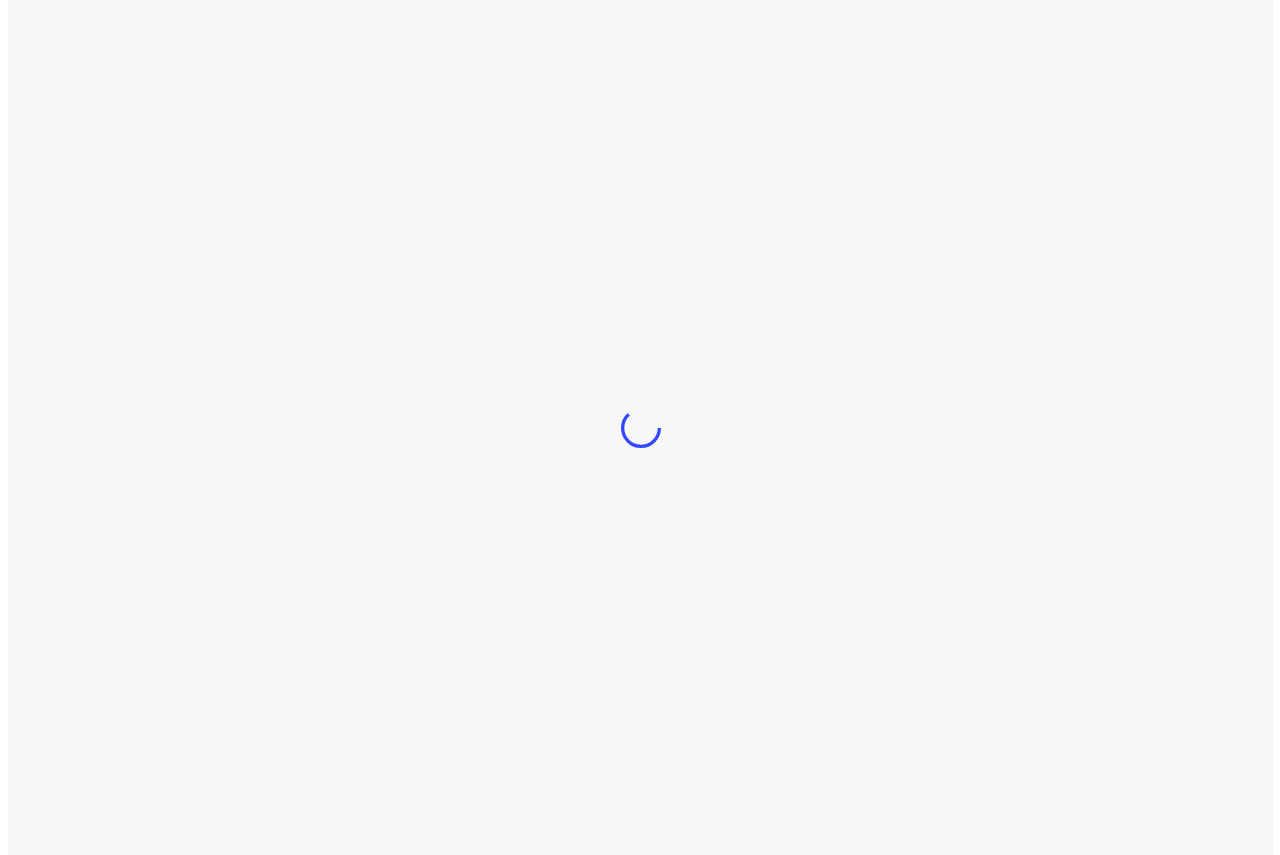 scroll, scrollTop: 0, scrollLeft: 0, axis: both 